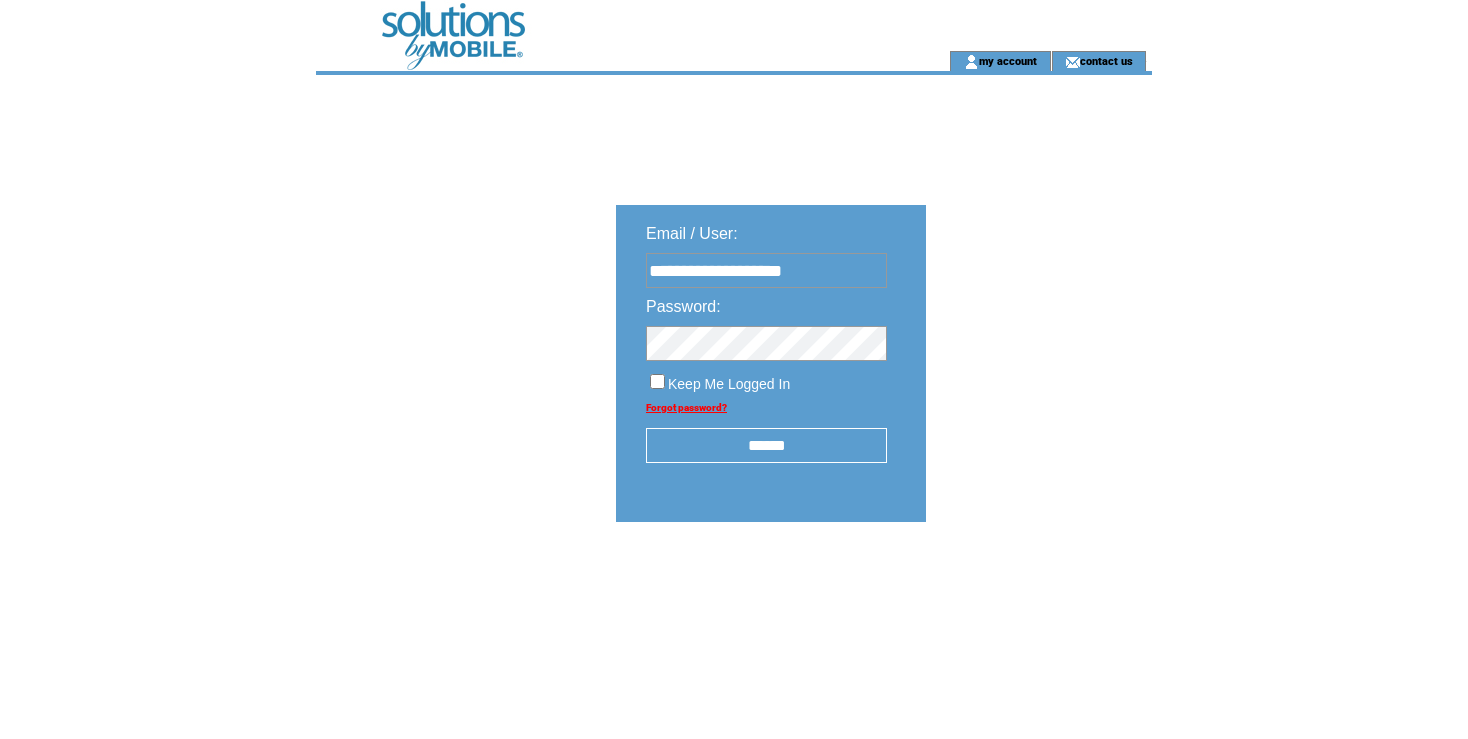 scroll, scrollTop: 0, scrollLeft: 0, axis: both 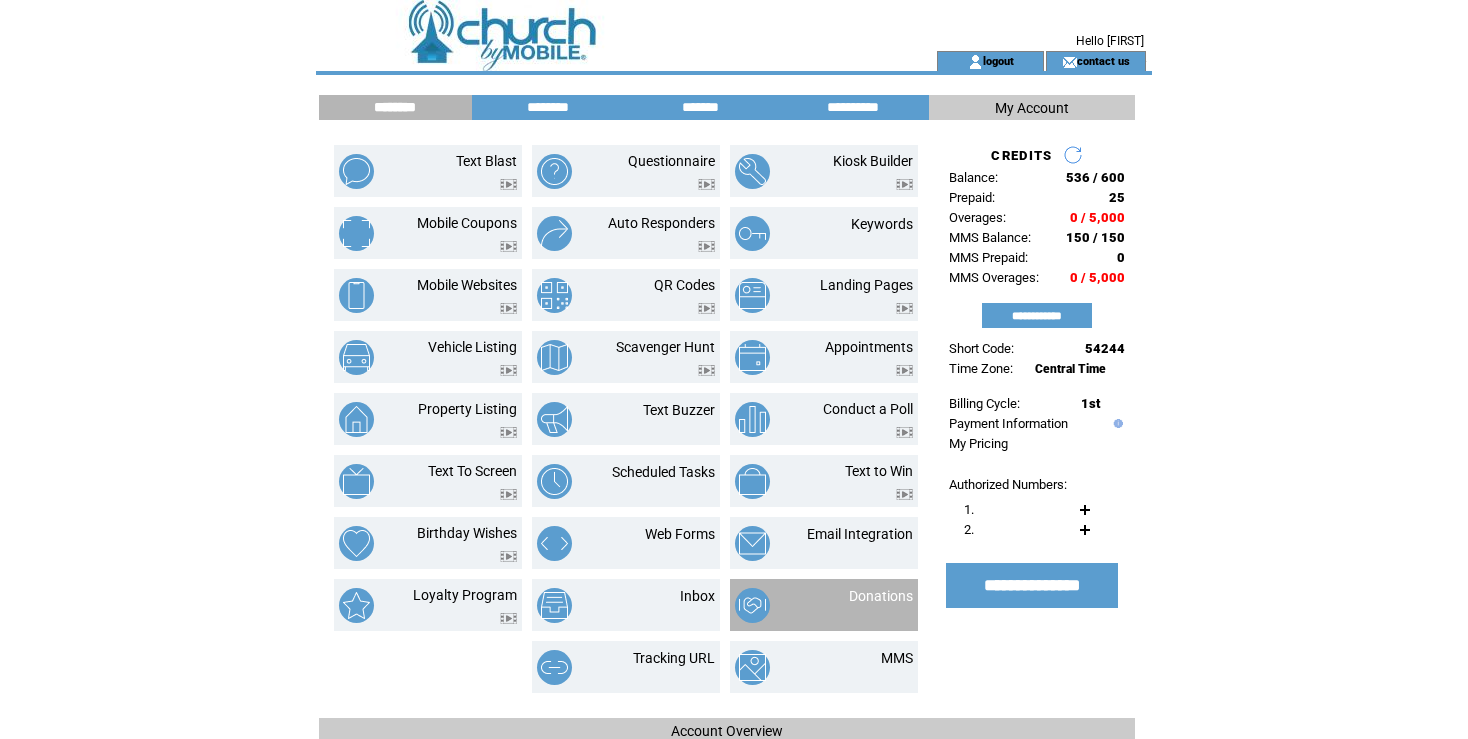 click at bounding box center [769, 605] 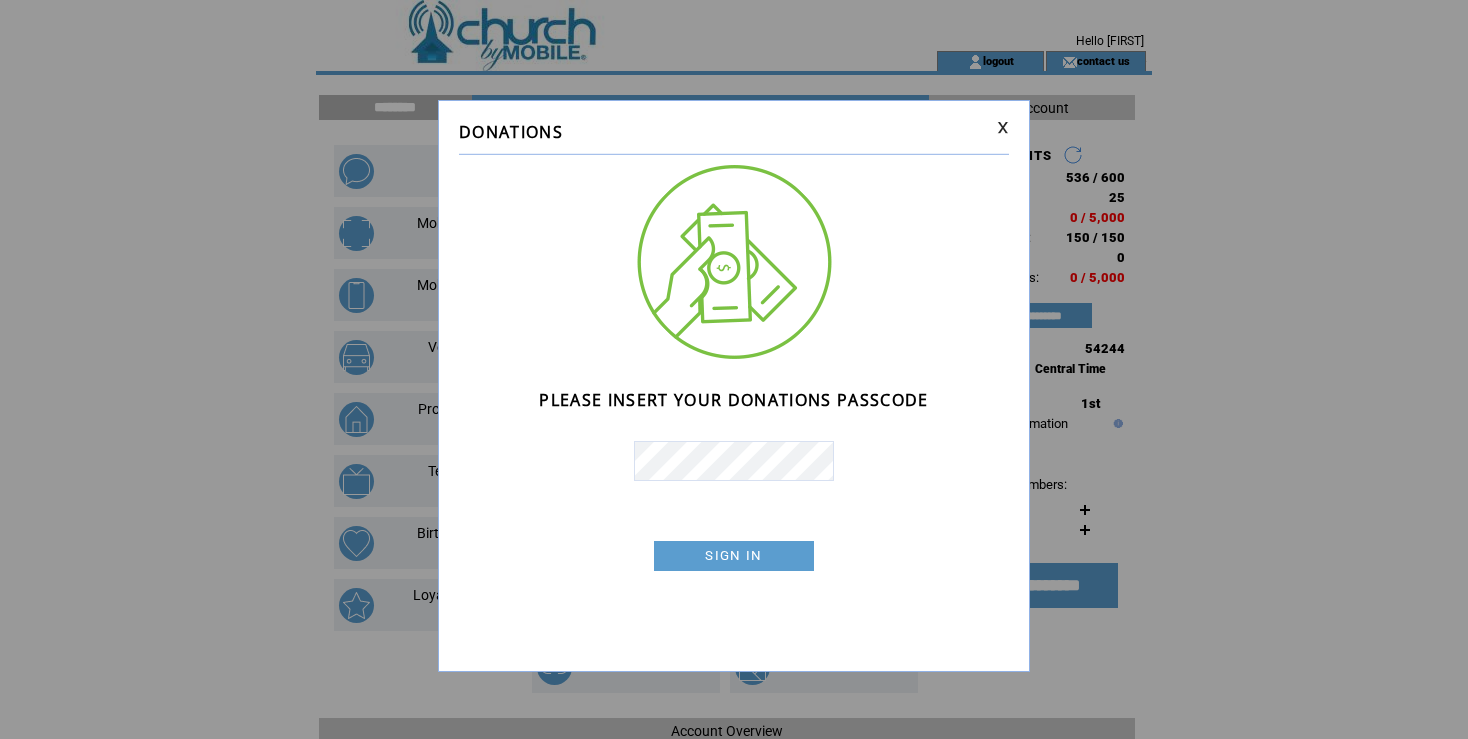 scroll, scrollTop: 0, scrollLeft: 0, axis: both 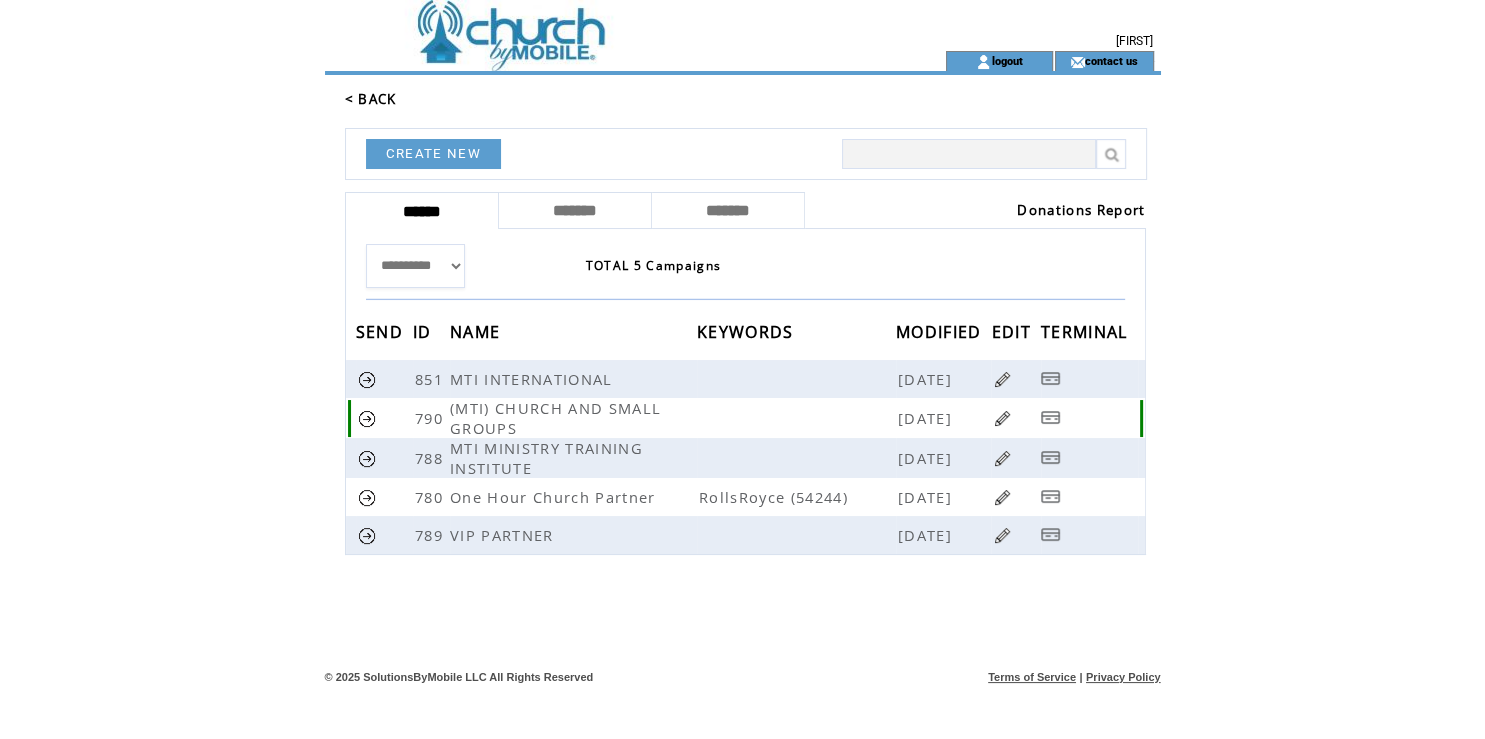 click at bounding box center [796, 418] 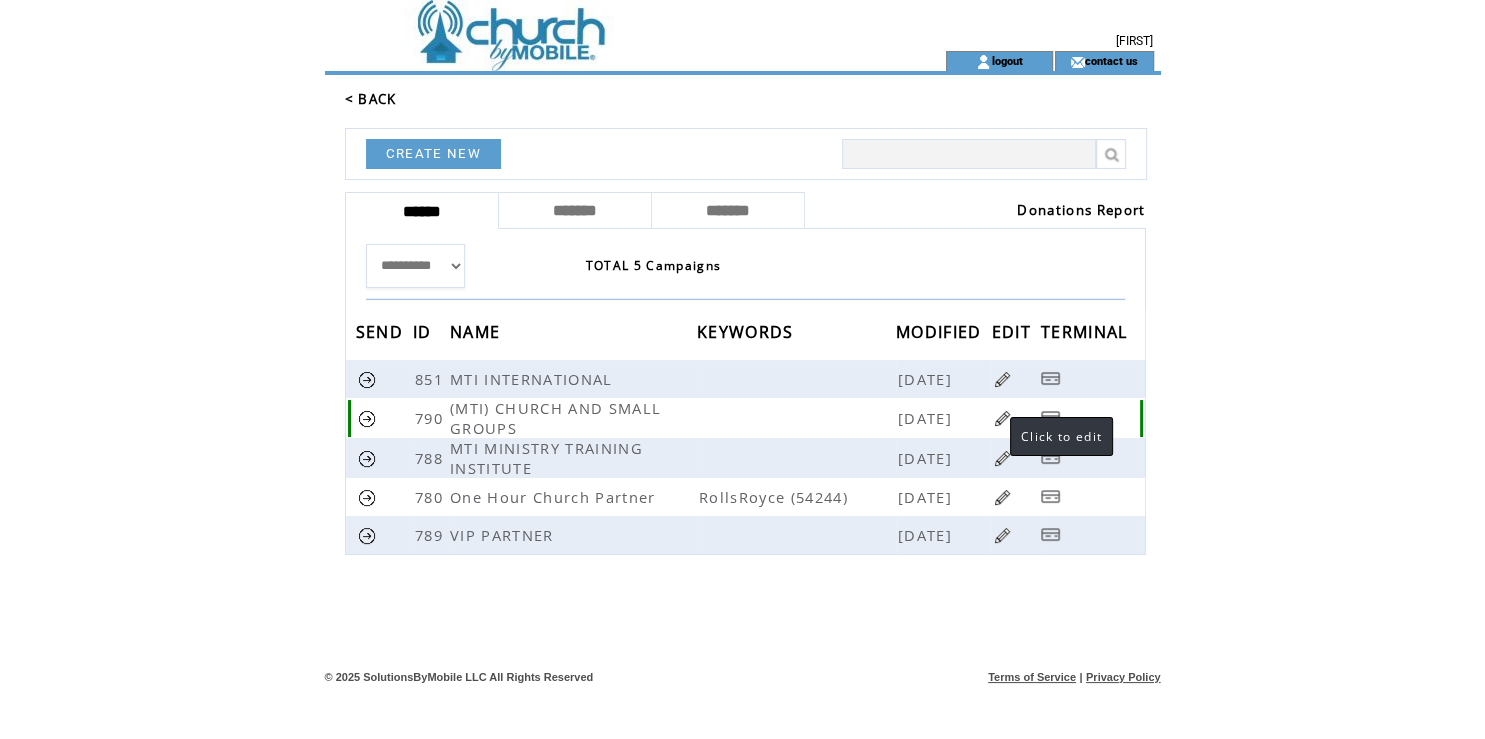 click at bounding box center [1002, 418] 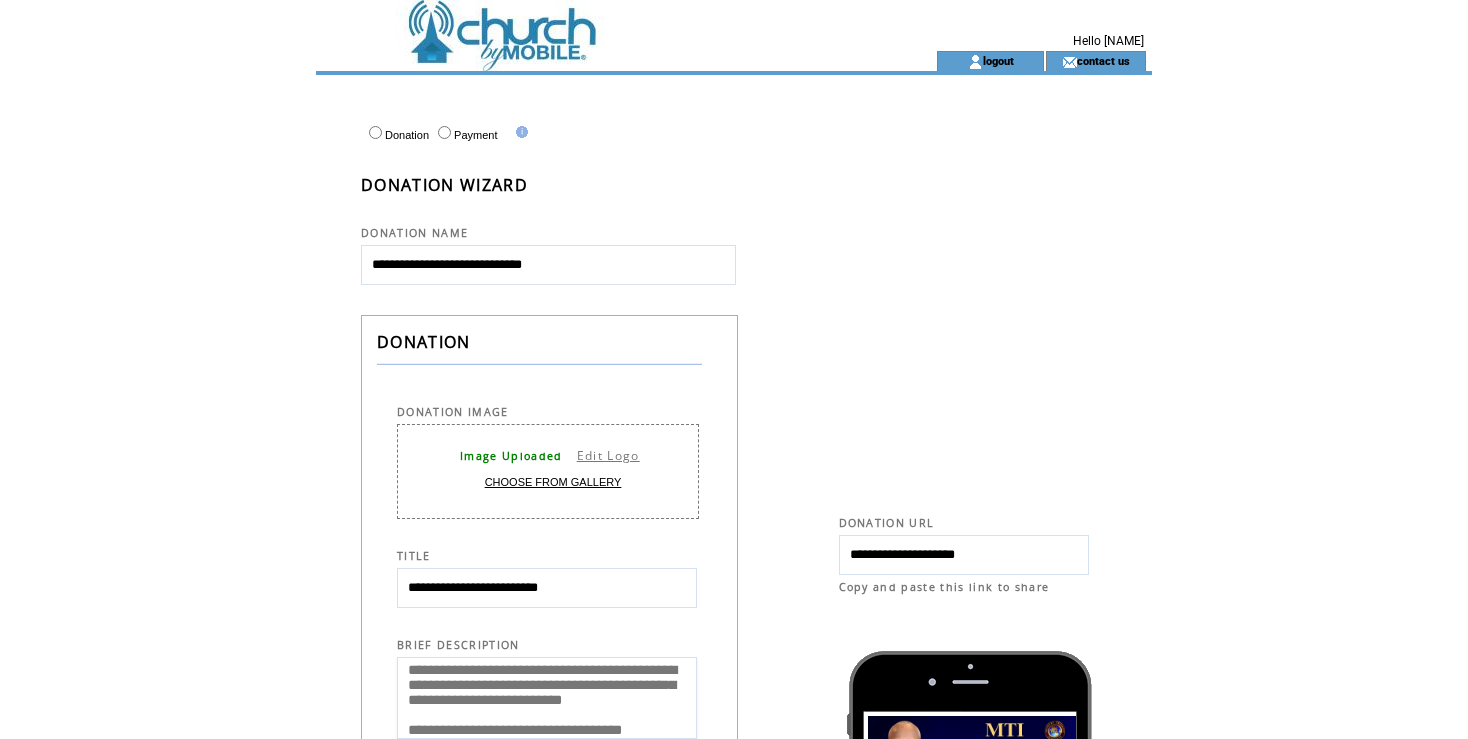 scroll, scrollTop: 0, scrollLeft: 0, axis: both 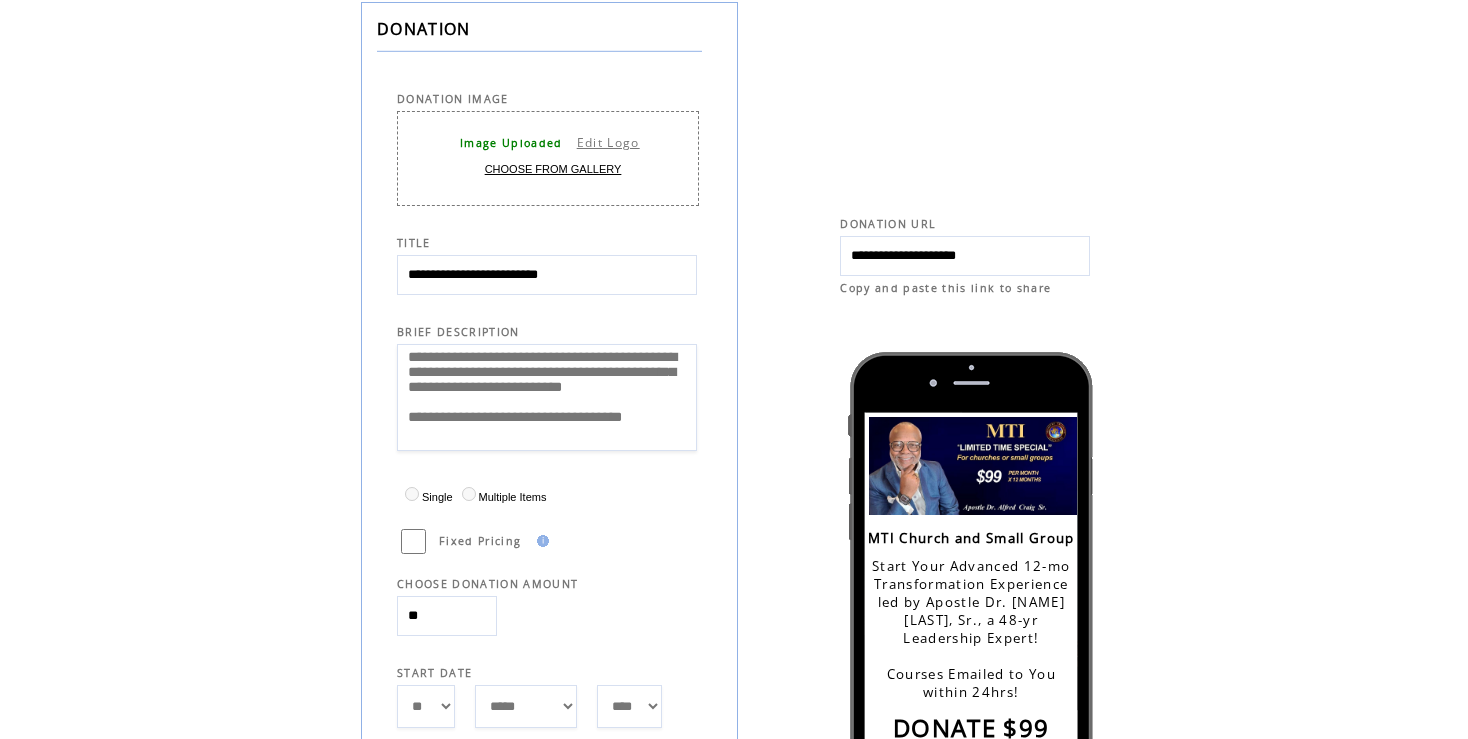 drag, startPoint x: 497, startPoint y: 274, endPoint x: 522, endPoint y: 275, distance: 25.019993 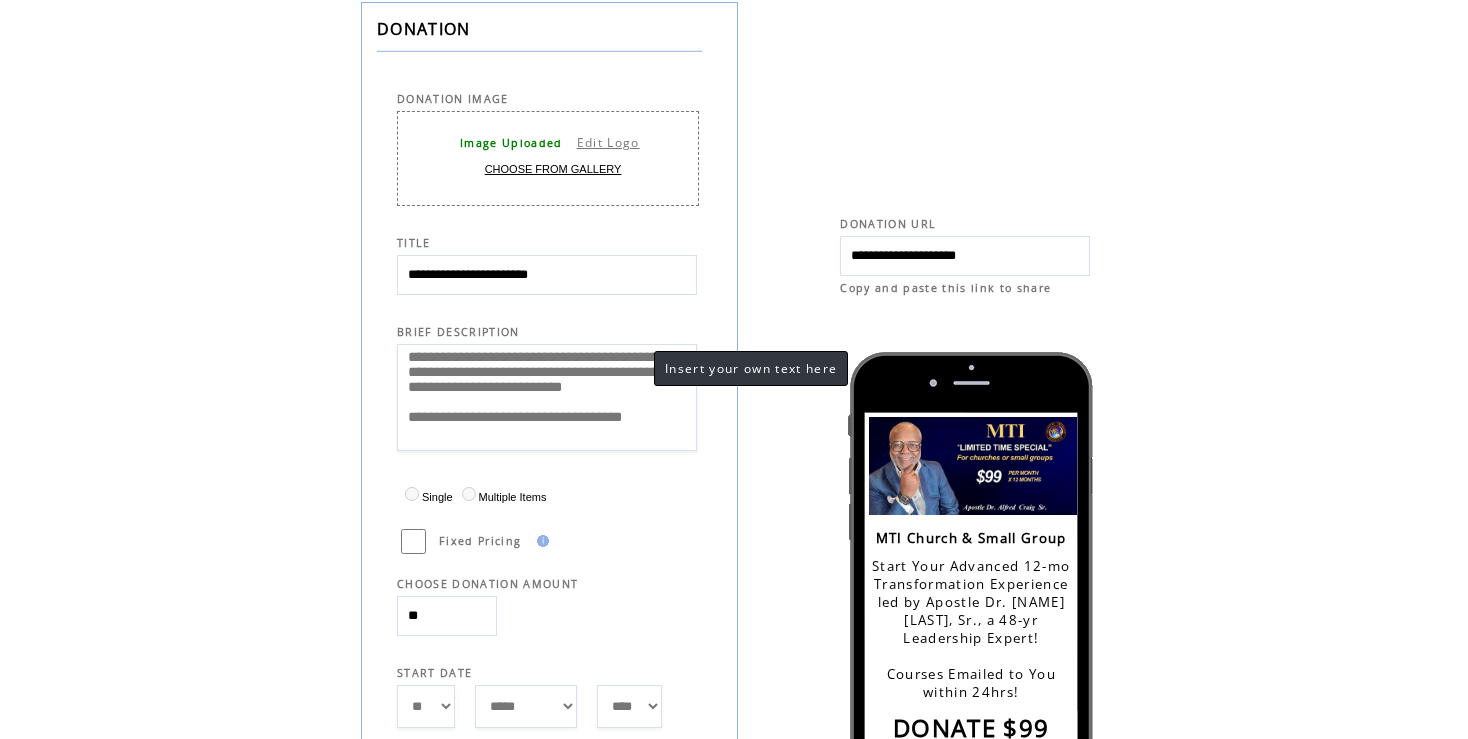type on "**********" 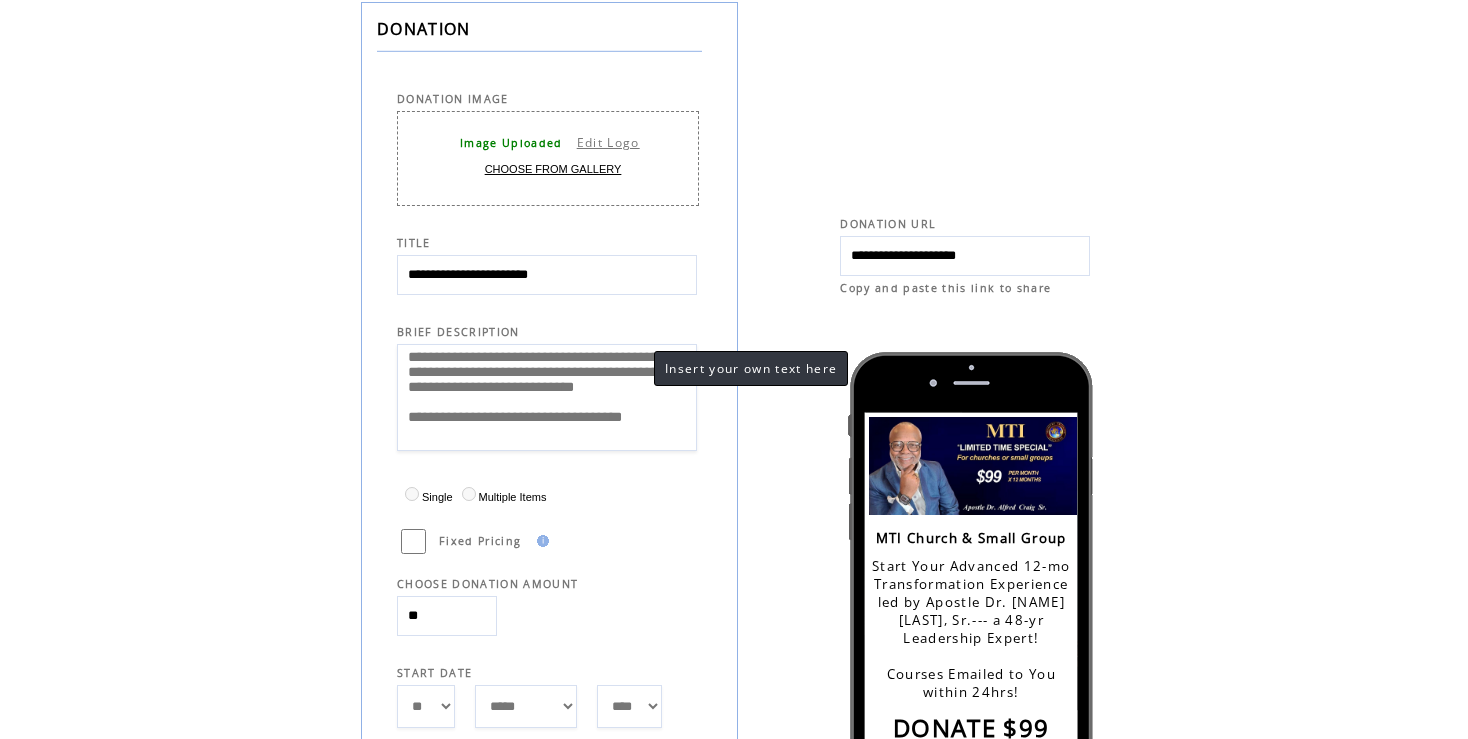 click on "**********" at bounding box center [547, 397] 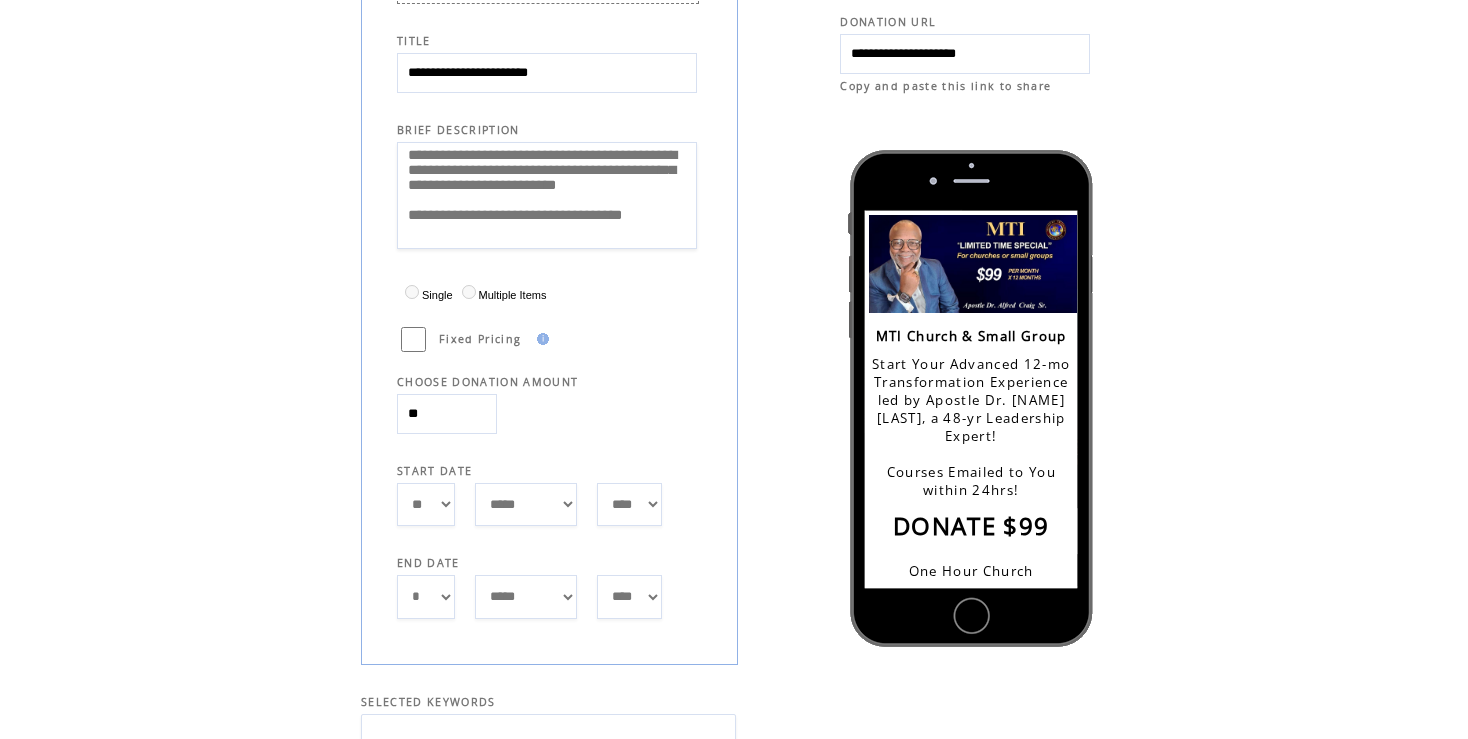 scroll, scrollTop: 517, scrollLeft: 0, axis: vertical 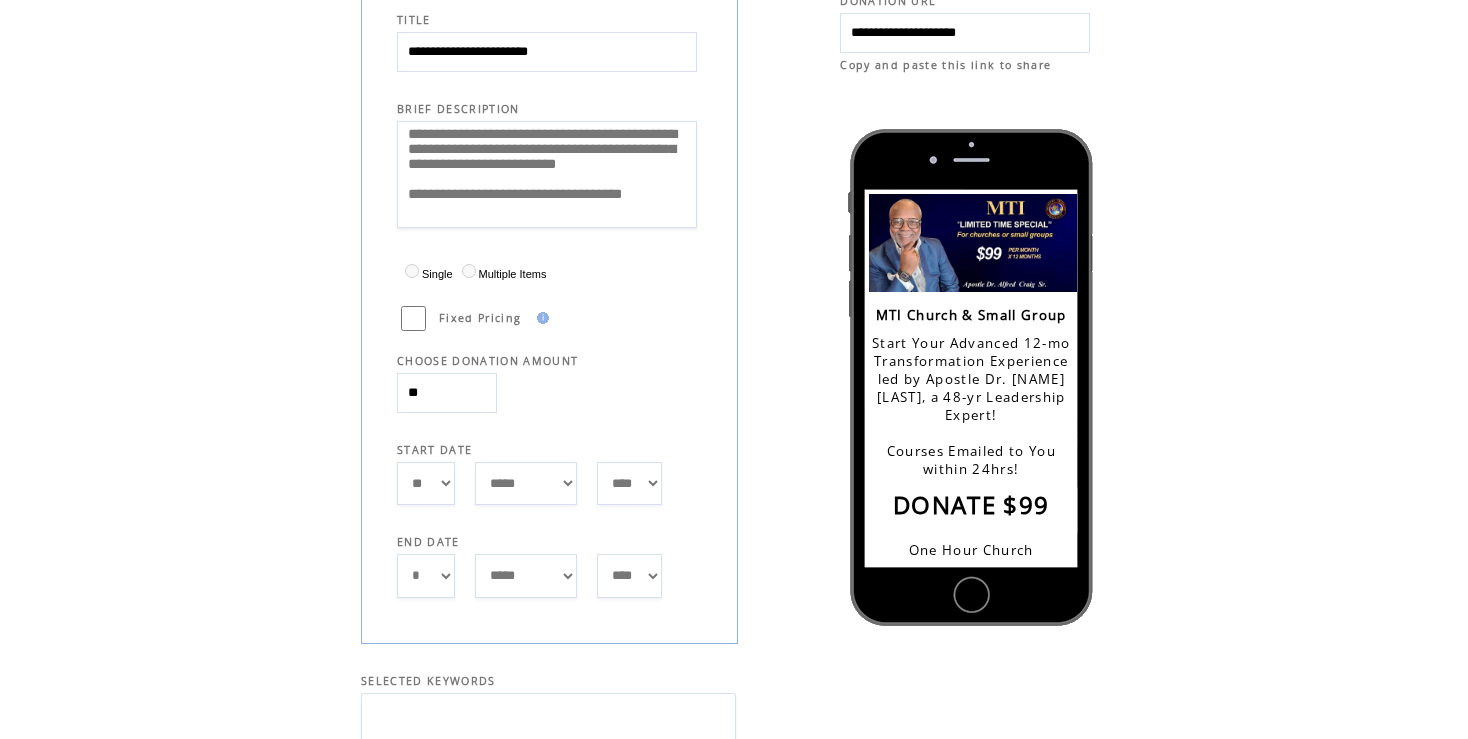 type on "**********" 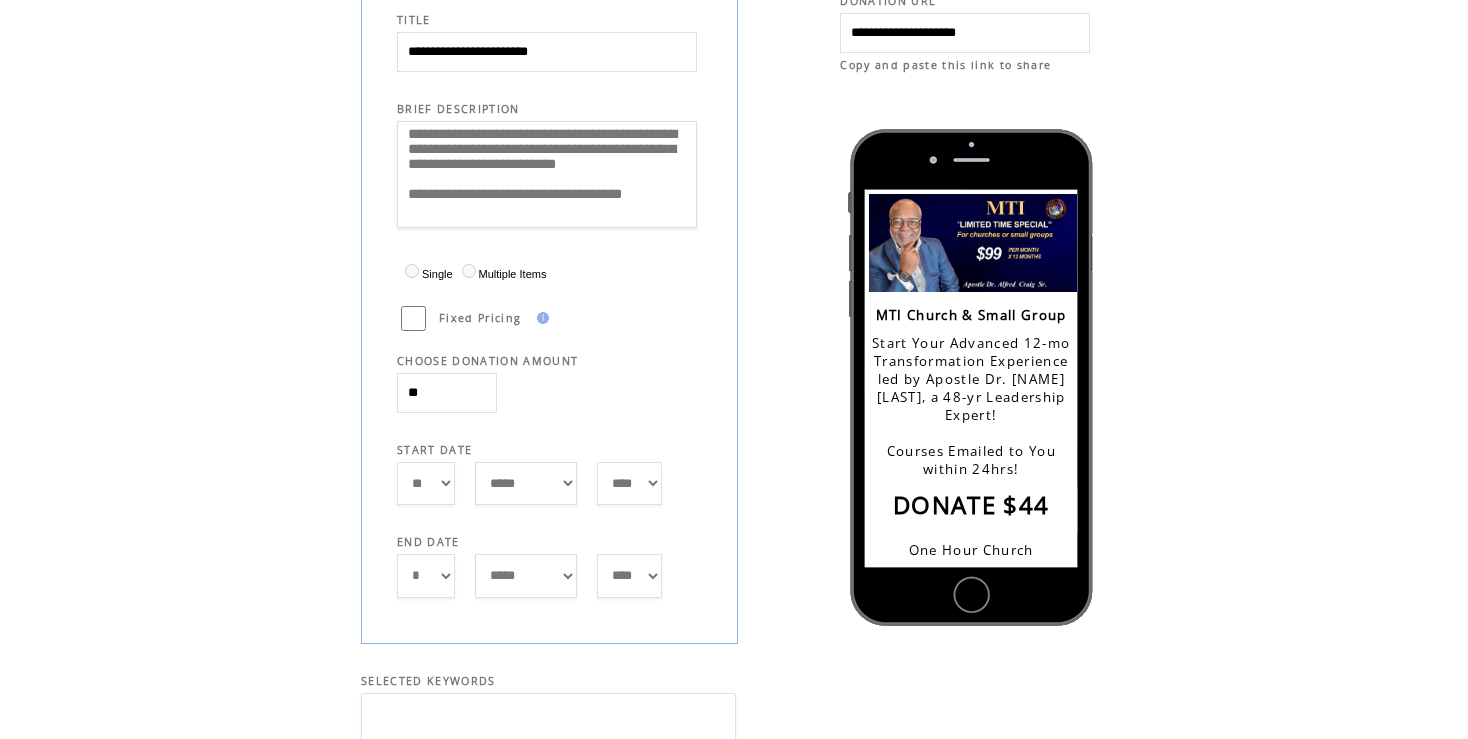 type on "**" 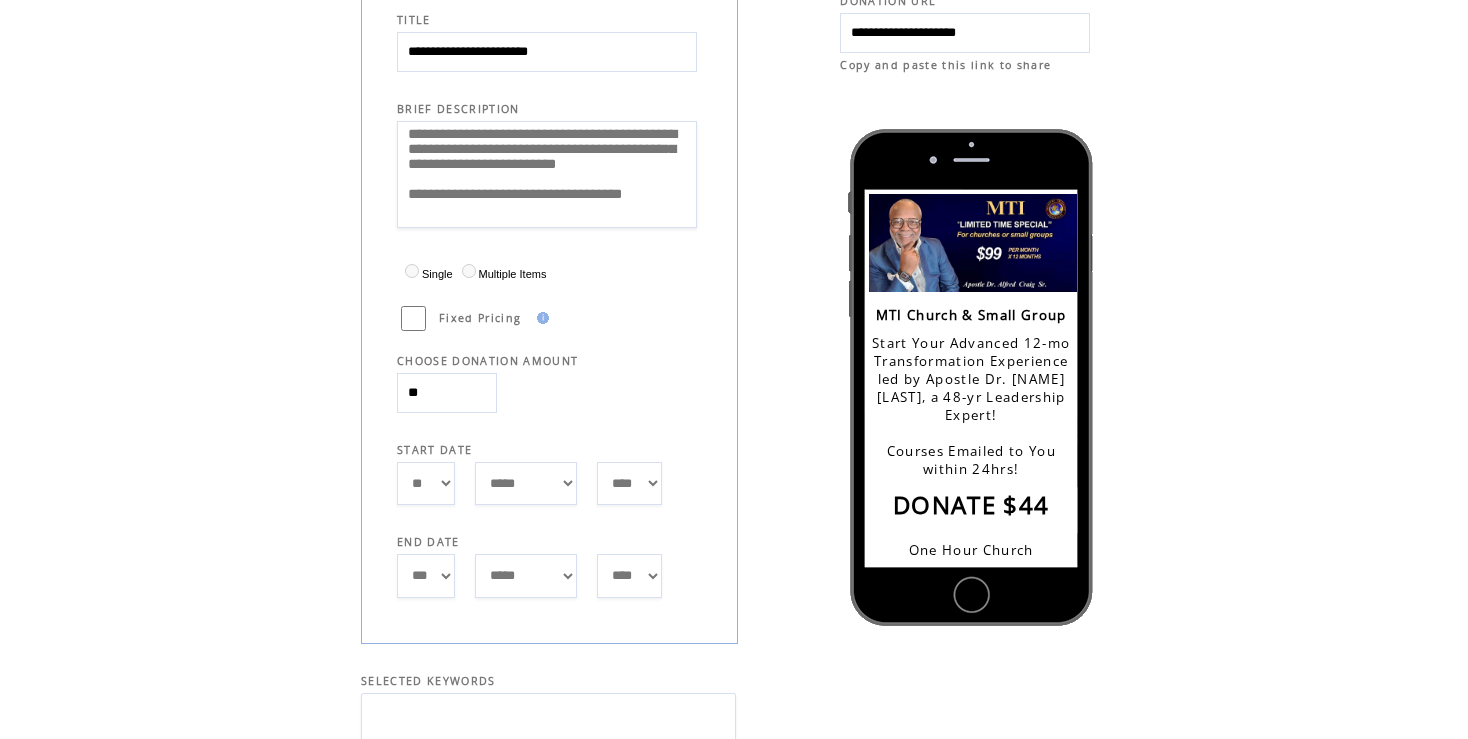 click on "**" at bounding box center (0, 0) 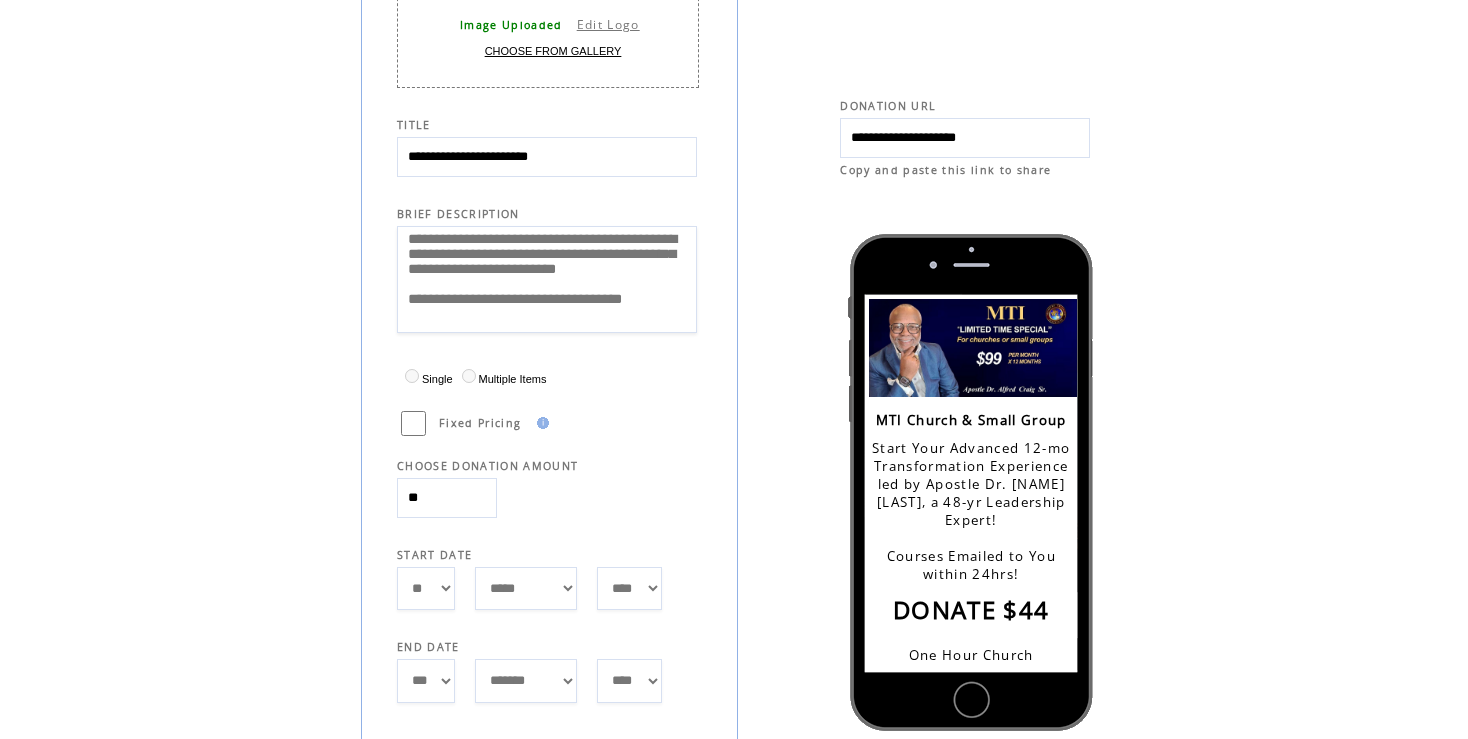 scroll, scrollTop: 434, scrollLeft: 0, axis: vertical 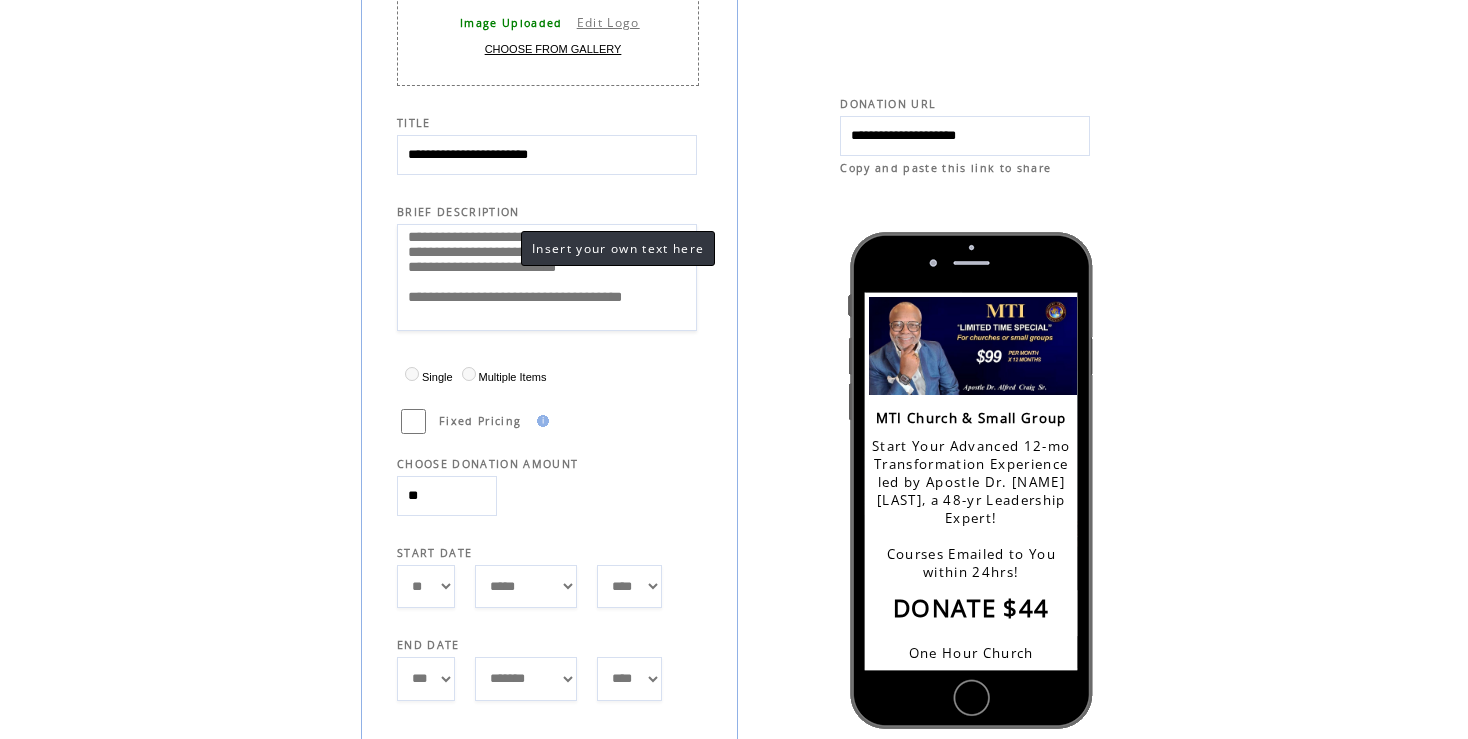 drag, startPoint x: 496, startPoint y: 240, endPoint x: 396, endPoint y: 241, distance: 100.005 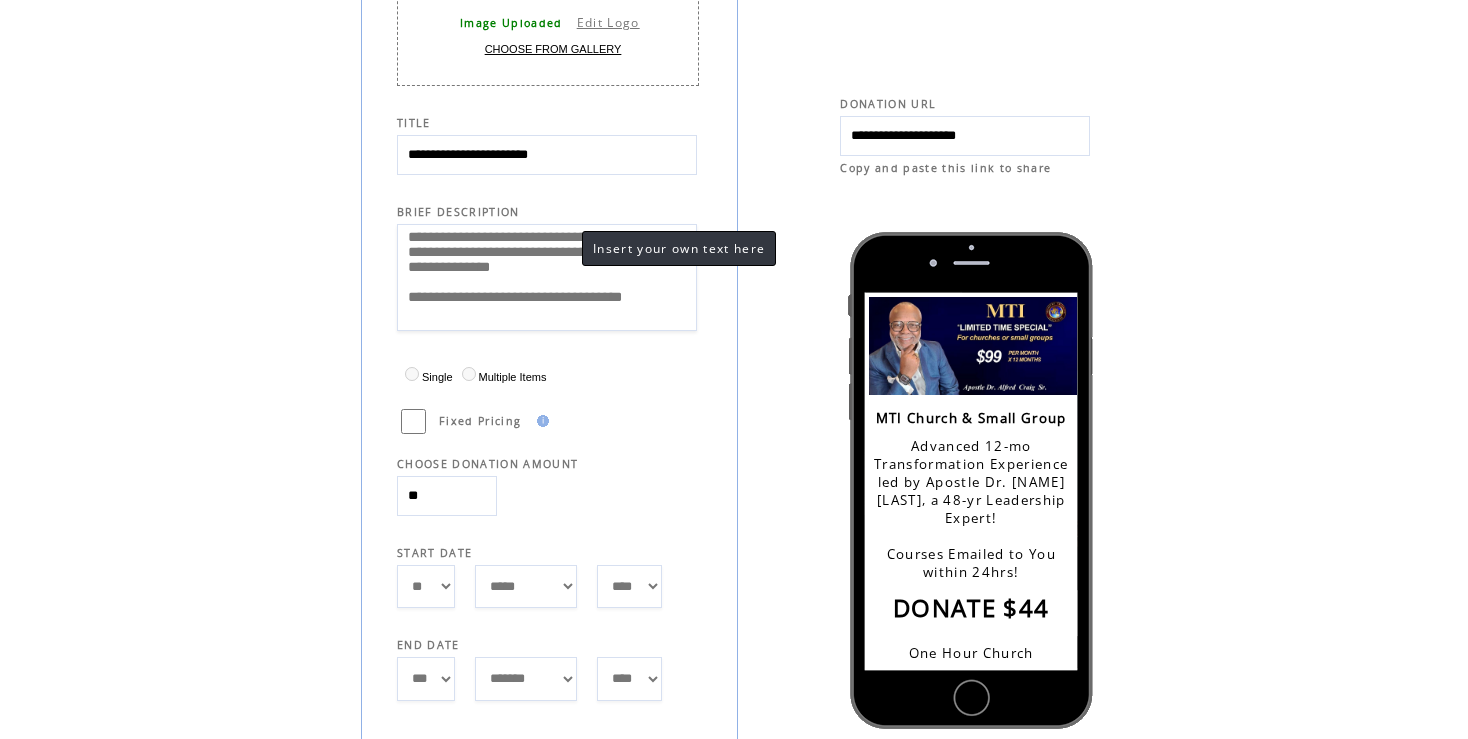 drag, startPoint x: 494, startPoint y: 262, endPoint x: 396, endPoint y: 268, distance: 98.1835 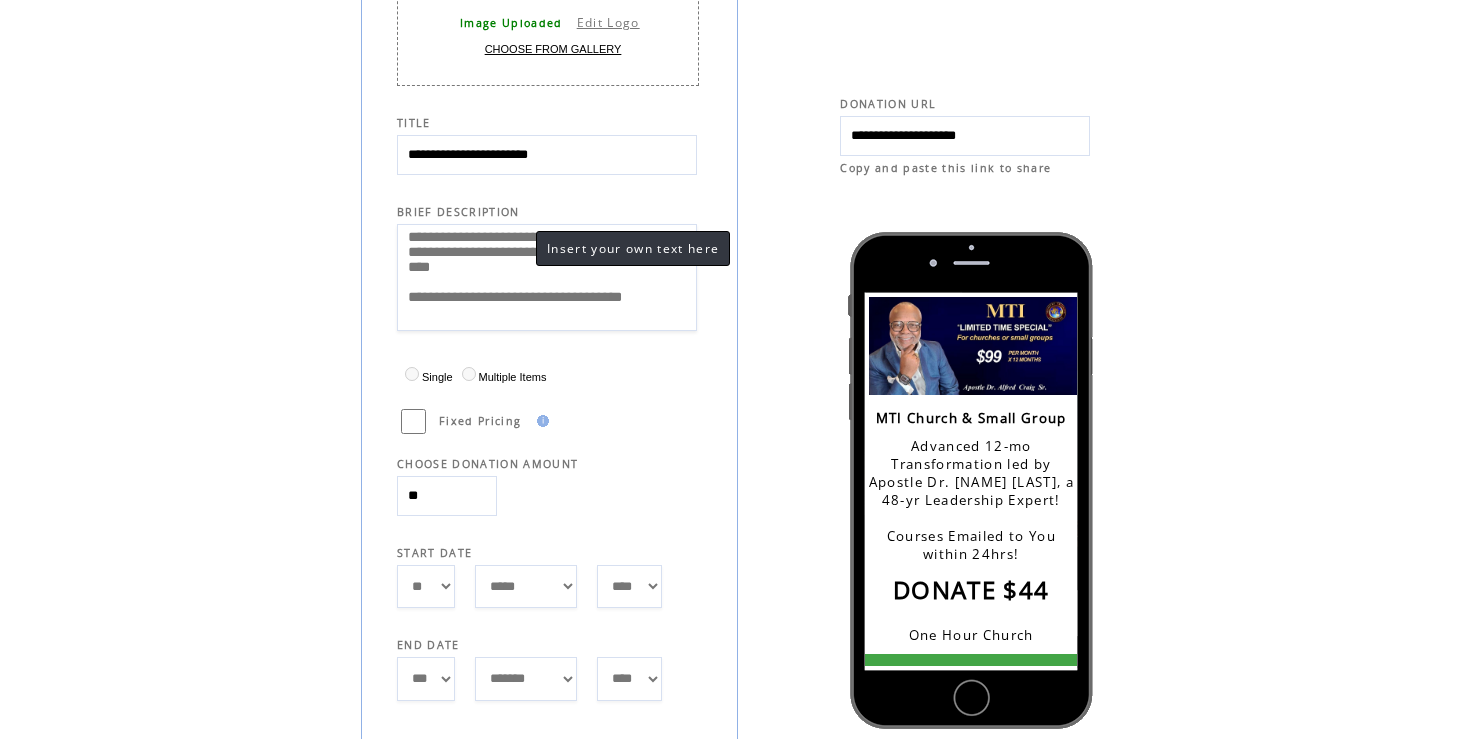 drag, startPoint x: 544, startPoint y: 320, endPoint x: 596, endPoint y: 321, distance: 52.009613 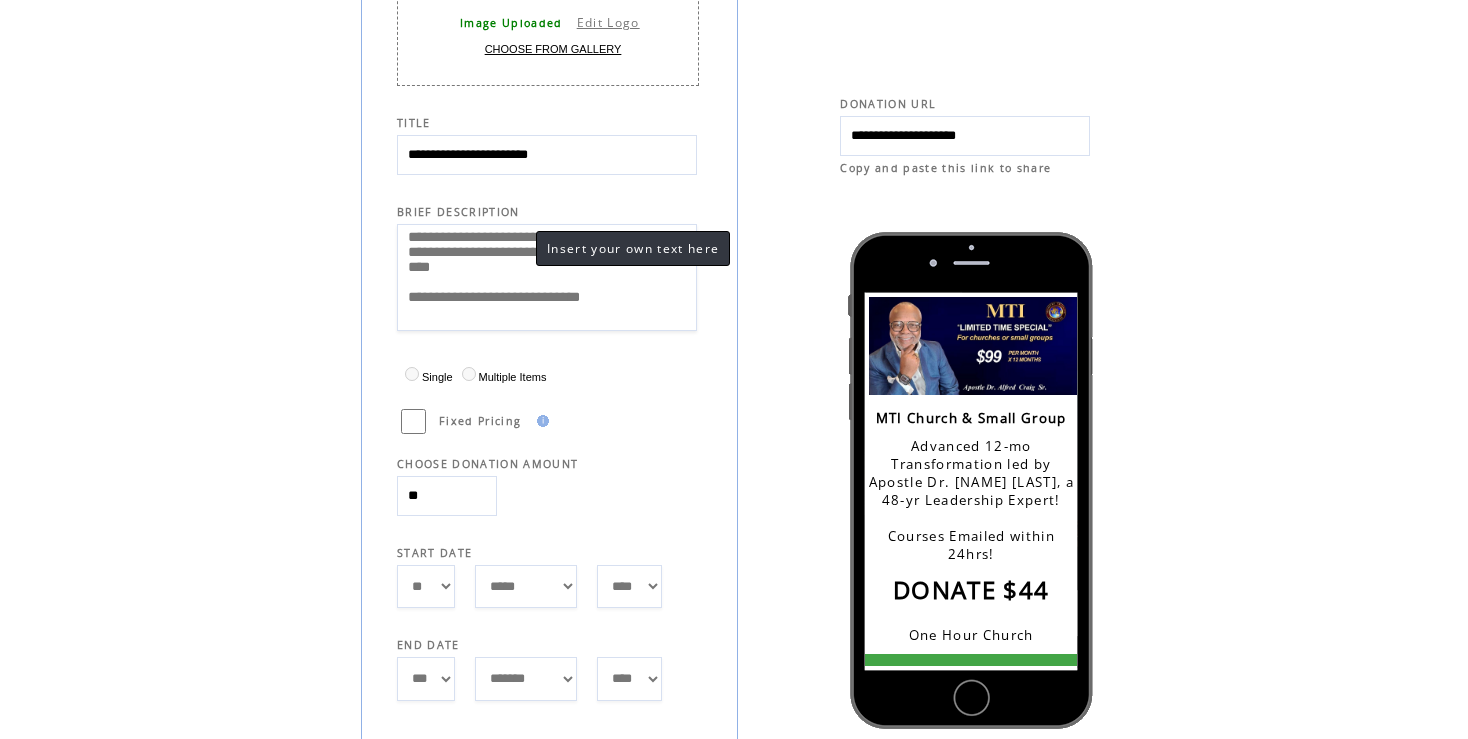 drag, startPoint x: 418, startPoint y: 320, endPoint x: 469, endPoint y: 328, distance: 51.62364 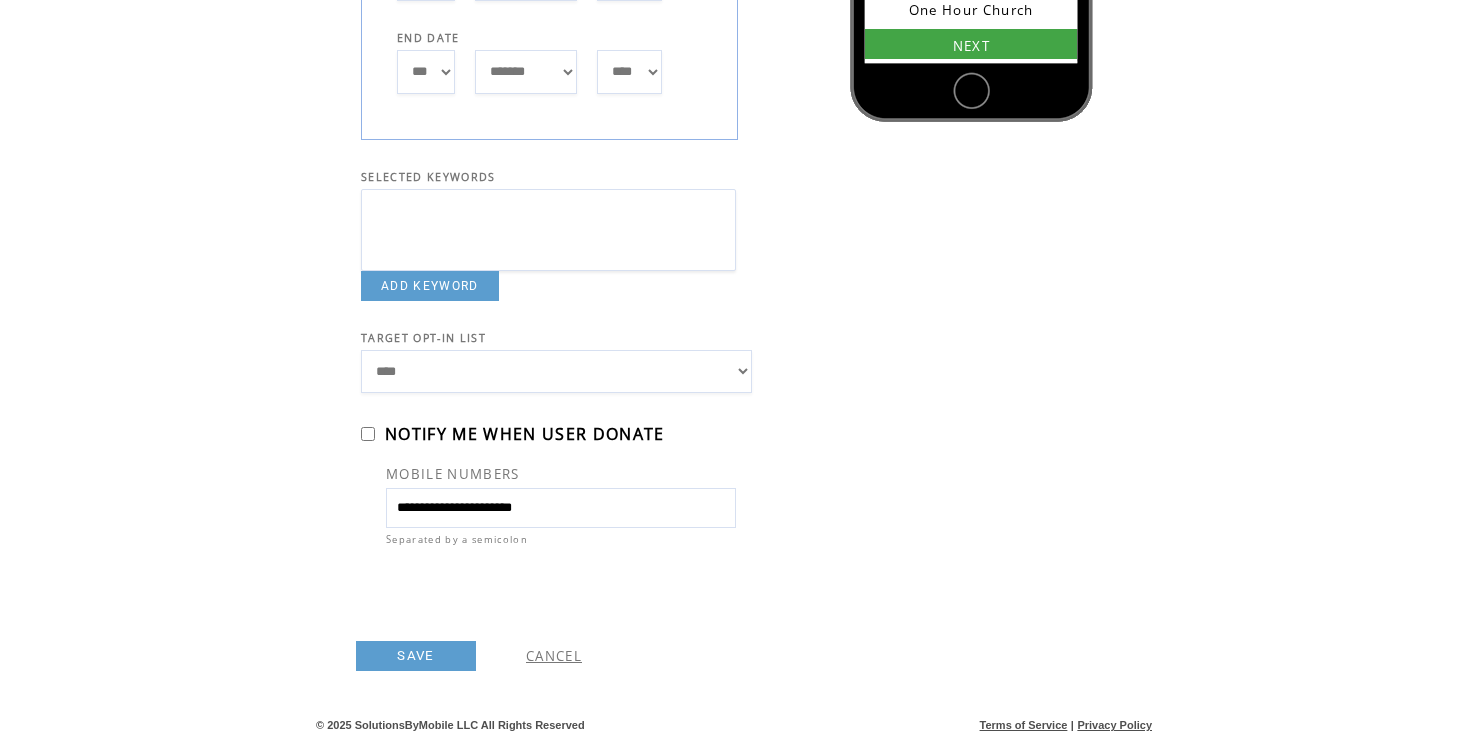 scroll, scrollTop: 1071, scrollLeft: 0, axis: vertical 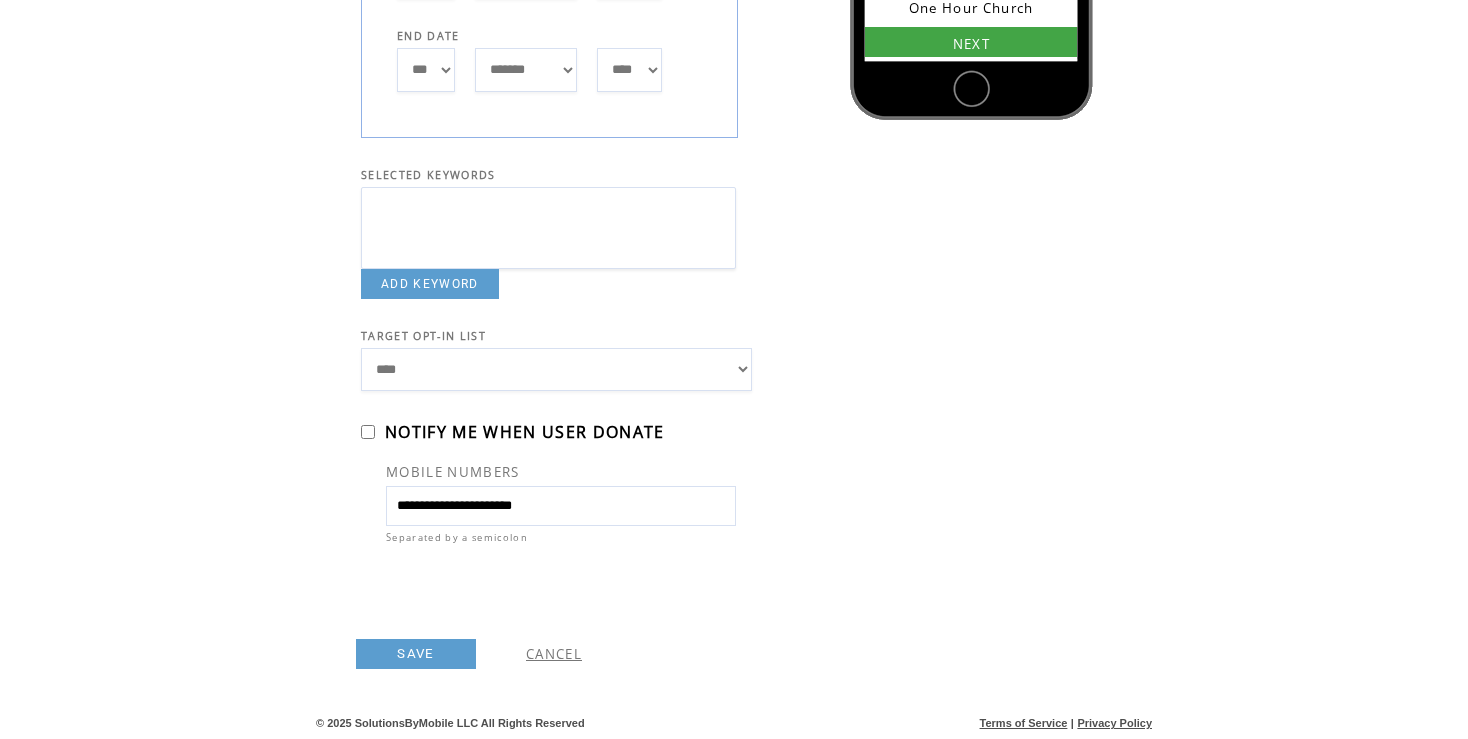 type on "**********" 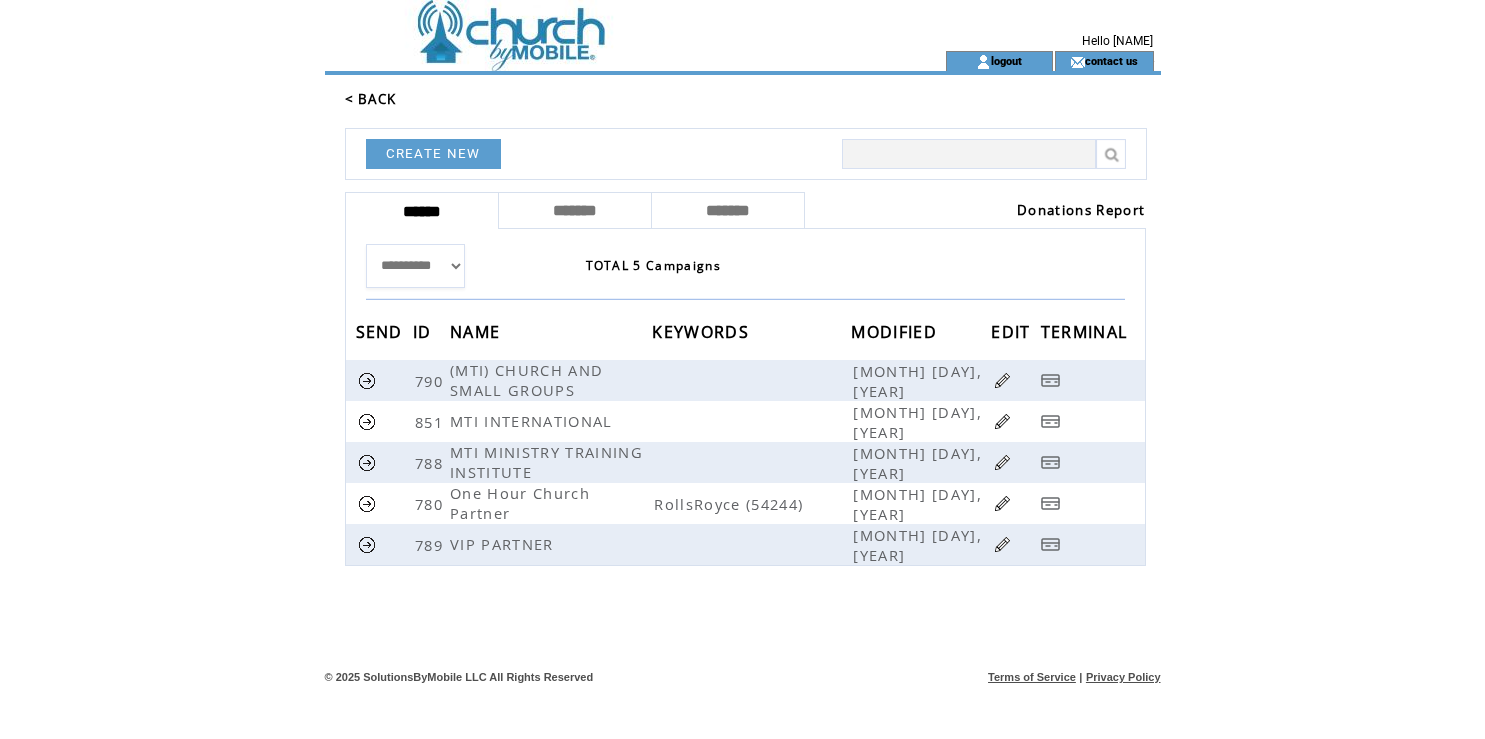 scroll, scrollTop: 0, scrollLeft: 0, axis: both 